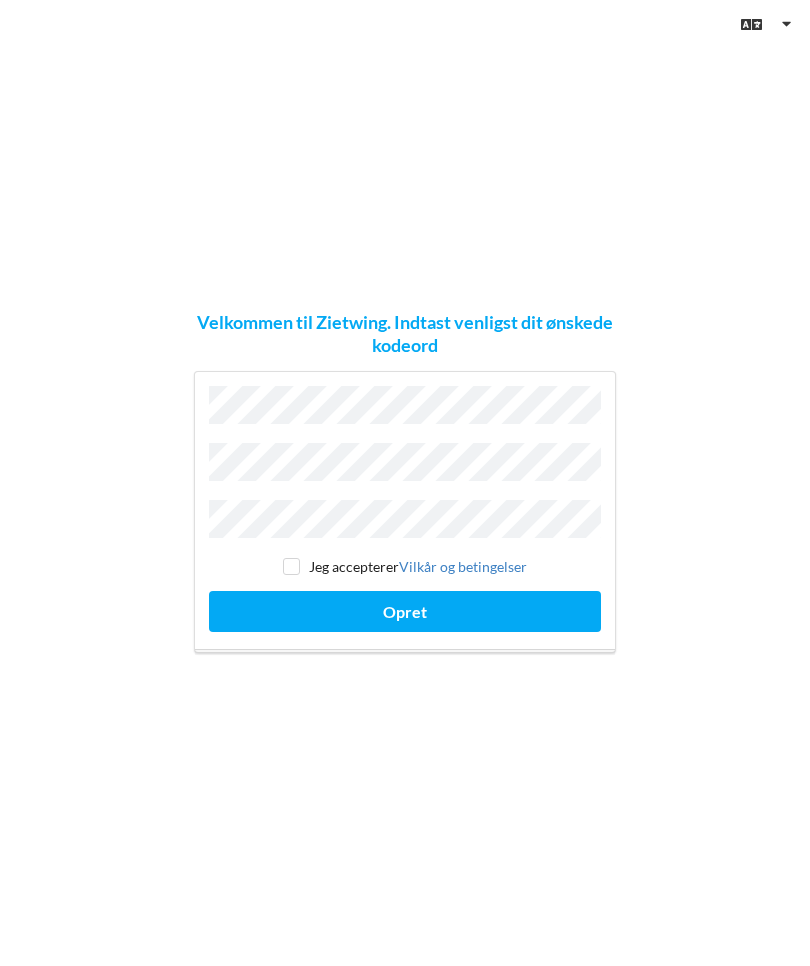 scroll, scrollTop: 0, scrollLeft: 0, axis: both 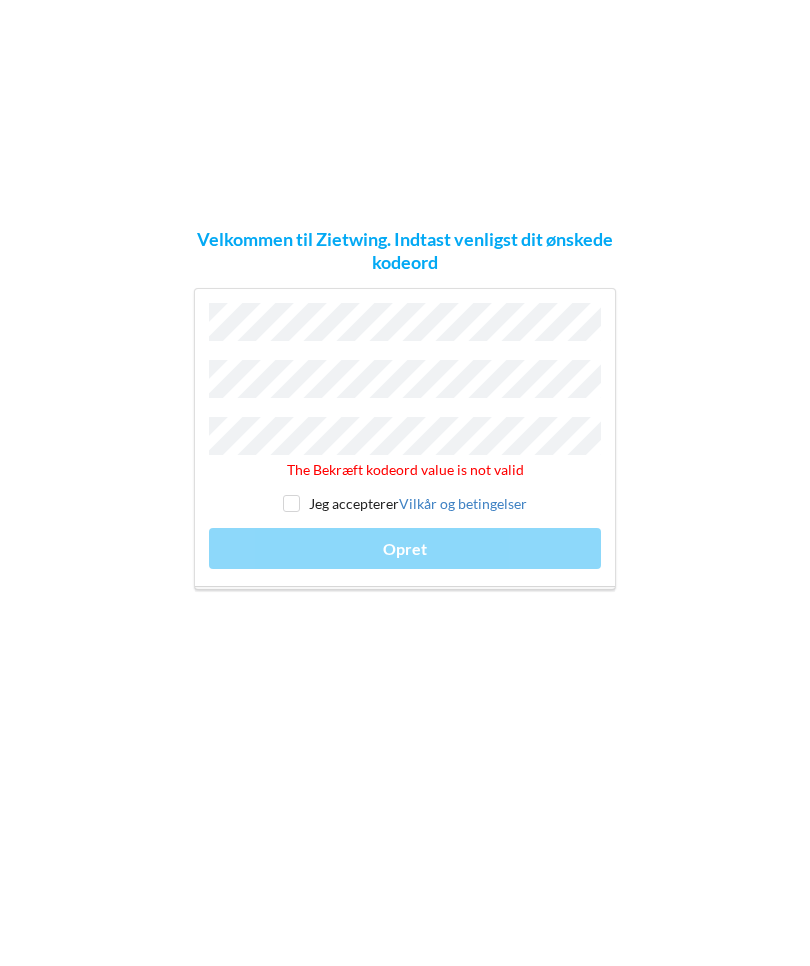 click at bounding box center [291, 576] 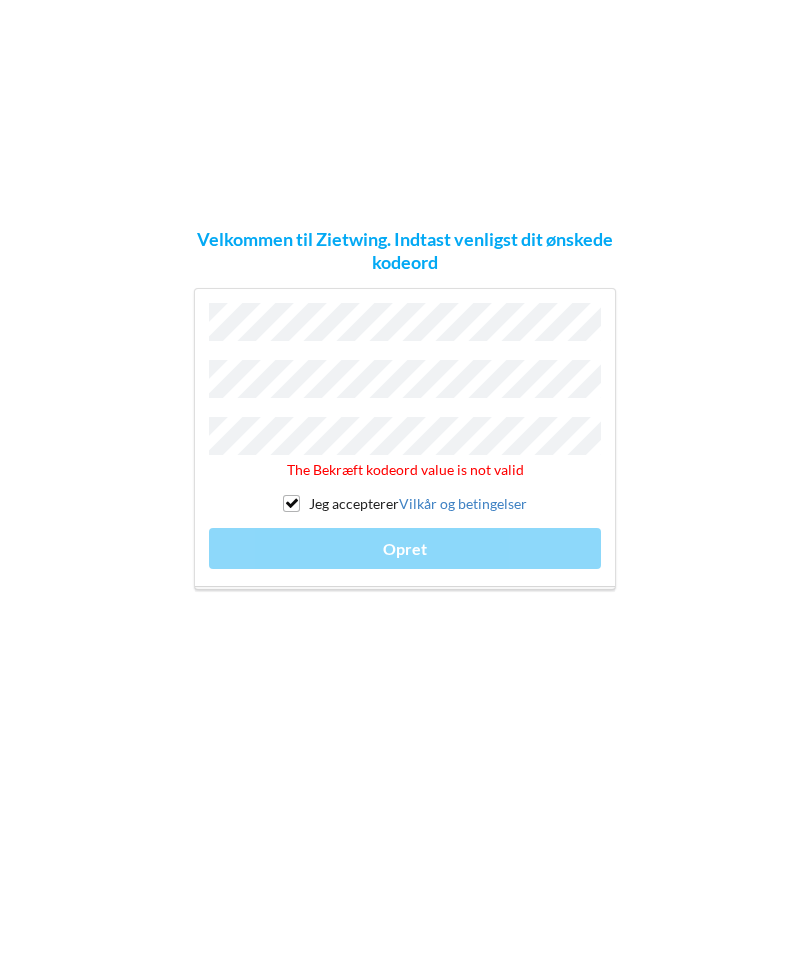 scroll, scrollTop: 69, scrollLeft: 0, axis: vertical 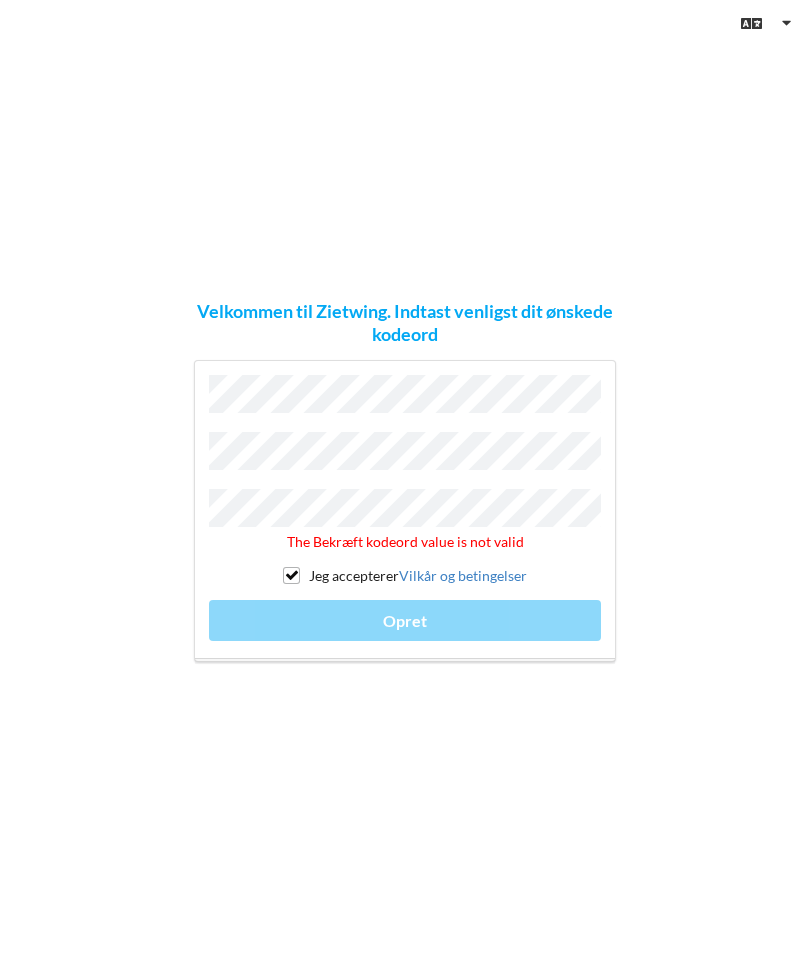 click on "The Bekræft kodeord value is not valid     Jeg accepterer  Vilkår og betingelser
Opret" at bounding box center (405, 512) 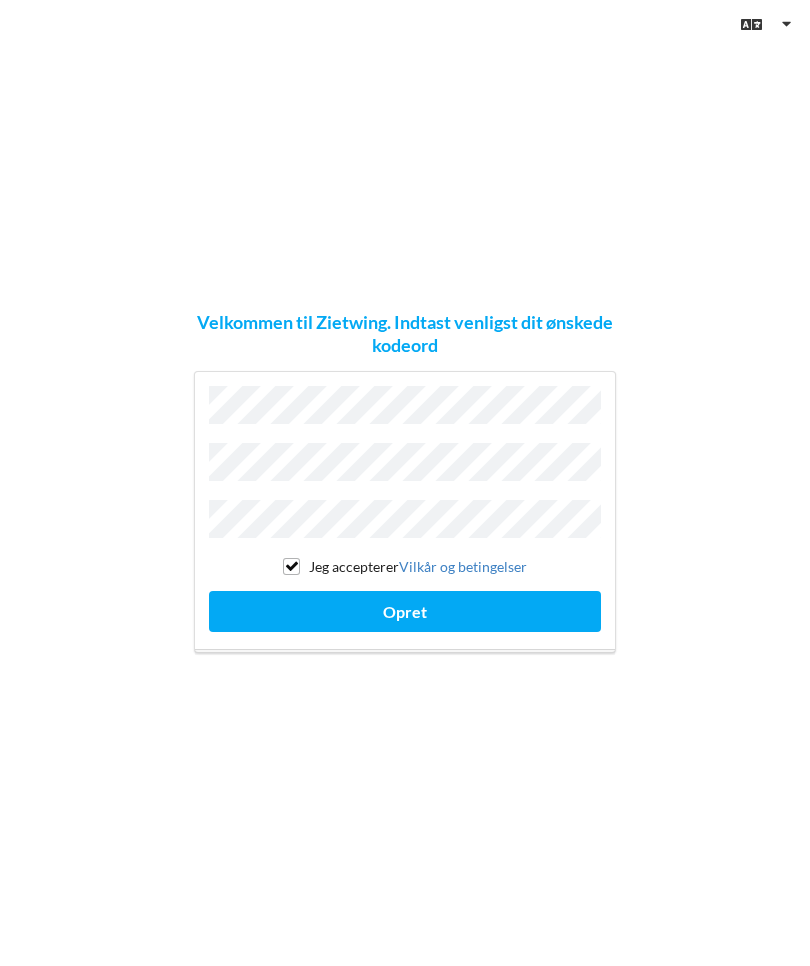 click on "Opret" at bounding box center (405, 611) 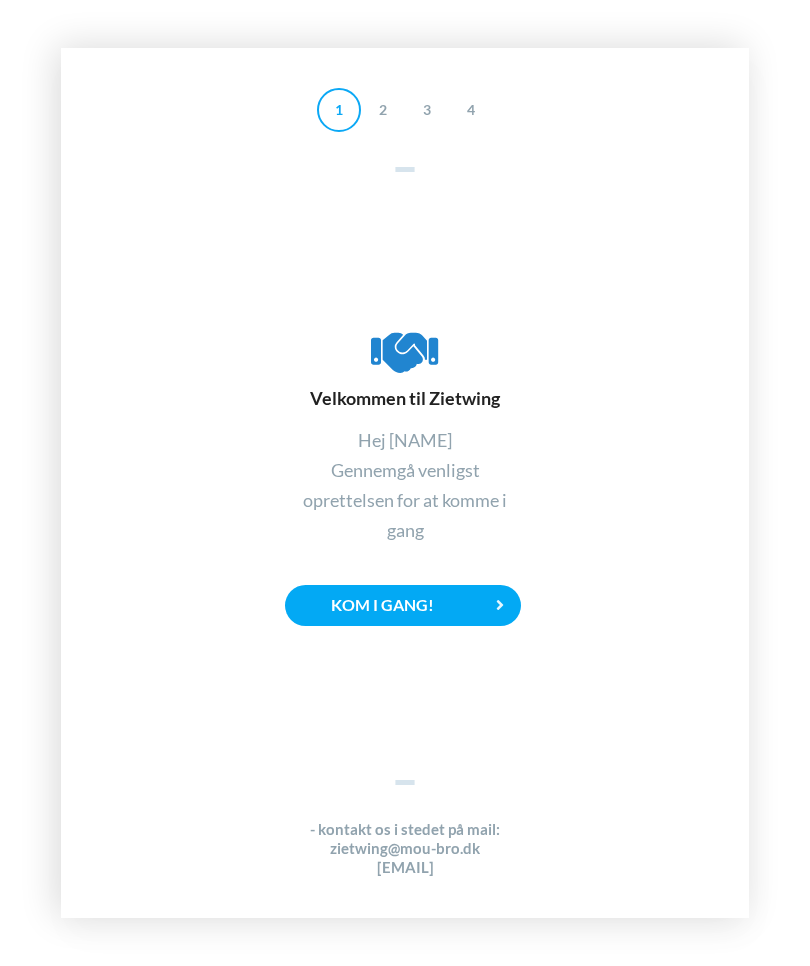 click on "Kom i gang!" at bounding box center [403, 605] 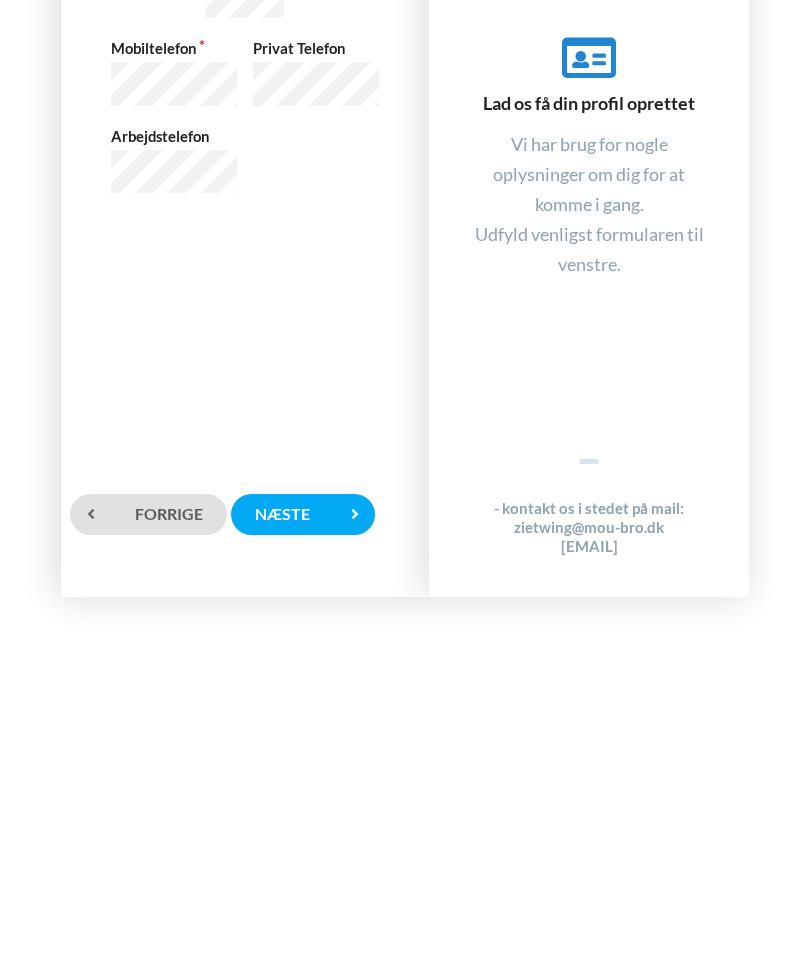click on "Næste" at bounding box center (303, 835) 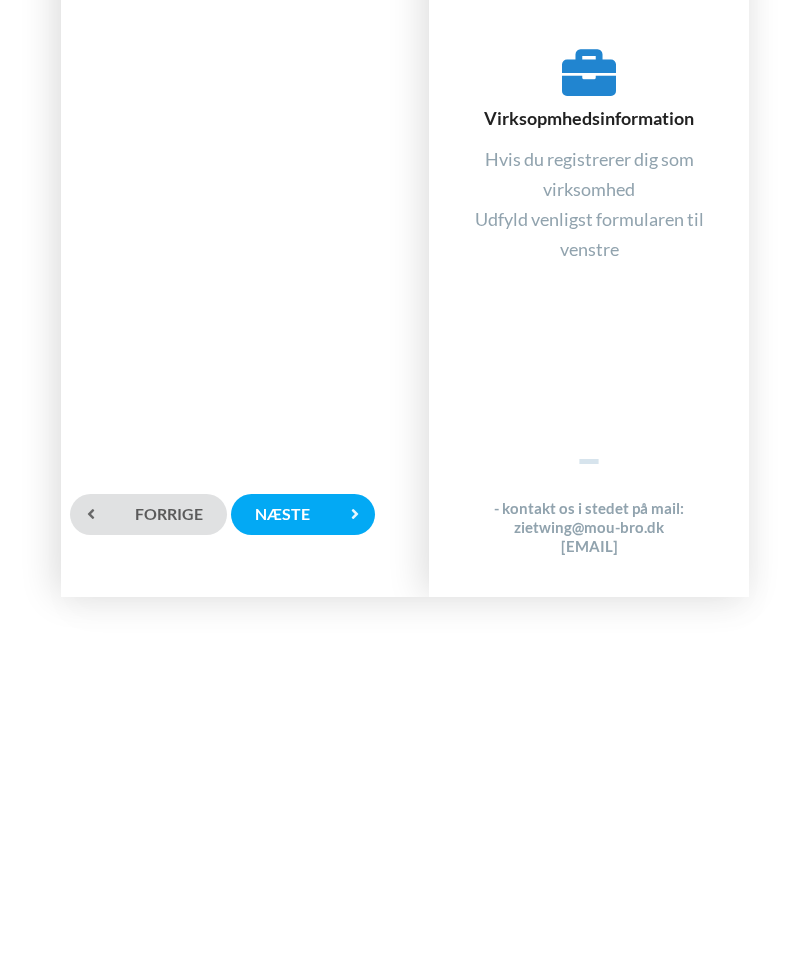 click on "Næste" at bounding box center [303, 835] 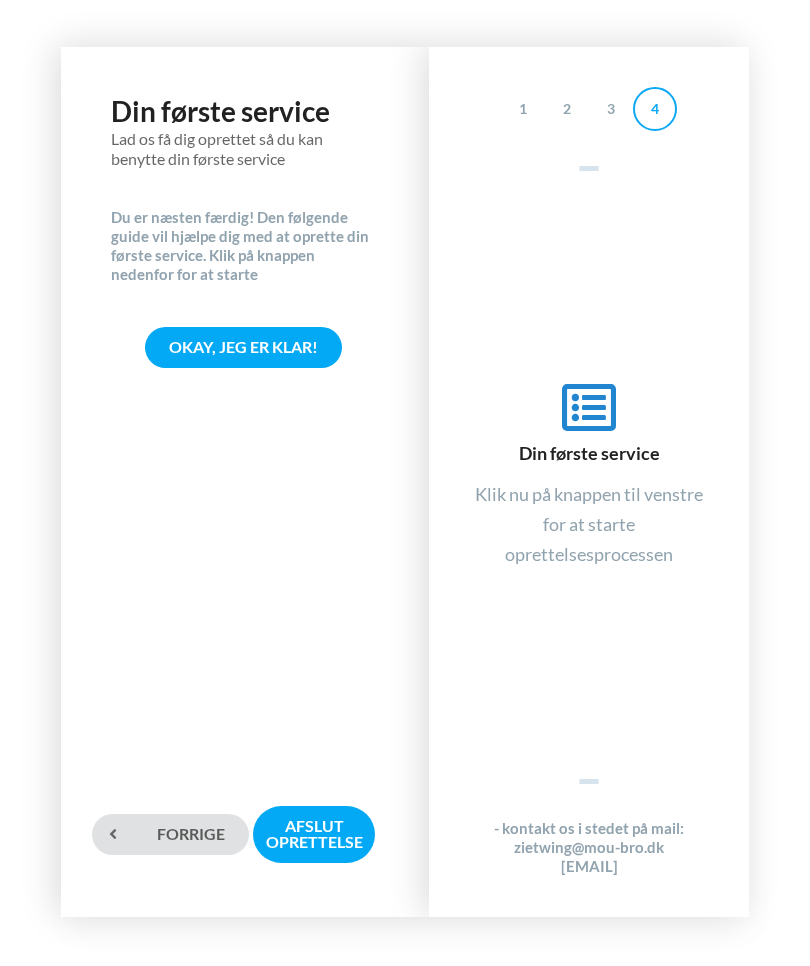 click on "Okay, jeg er klar!" at bounding box center [243, 348] 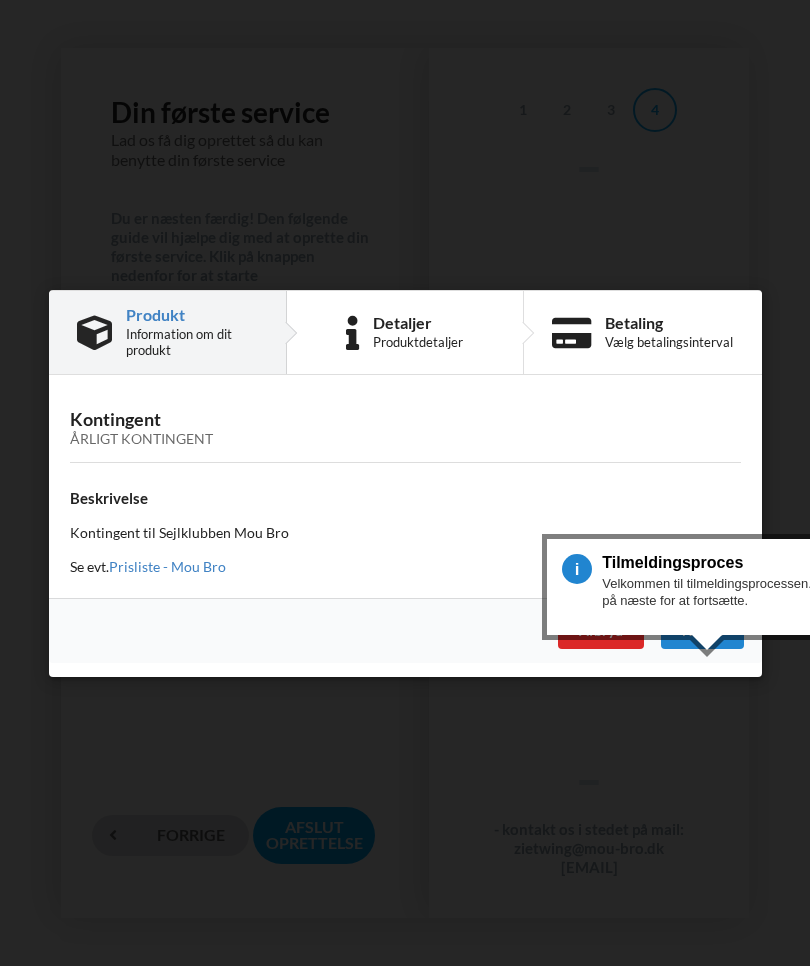 click on "Næste" at bounding box center [702, 630] 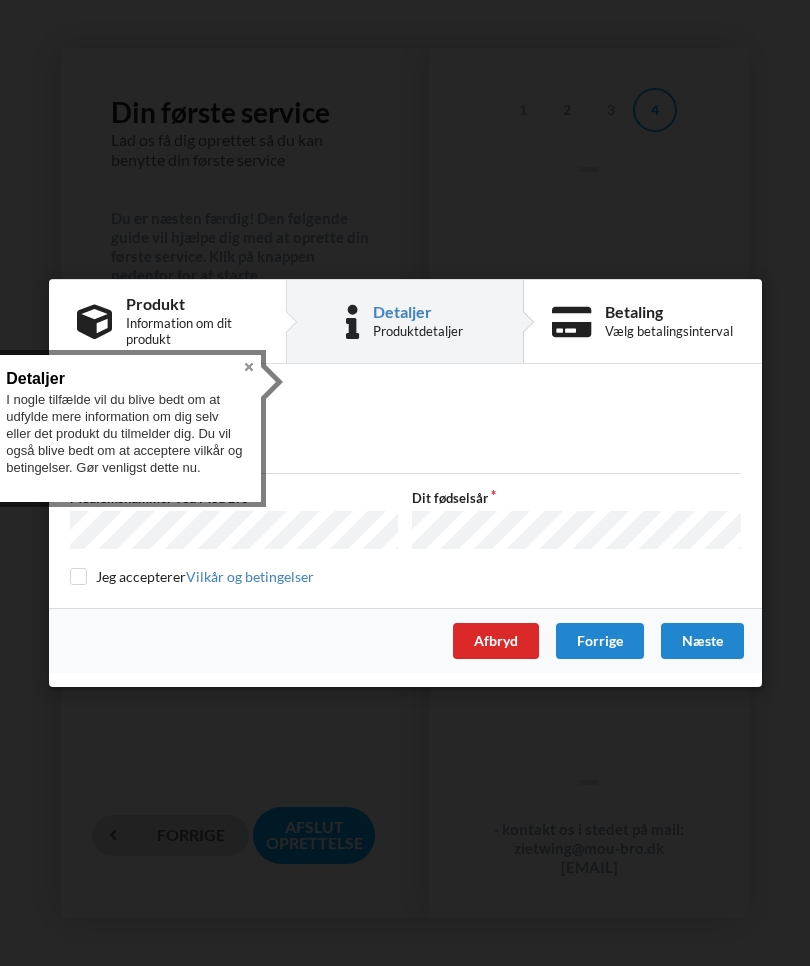 click on "Jeg accepterer  Vilkår og betingelser" at bounding box center [576, 521] 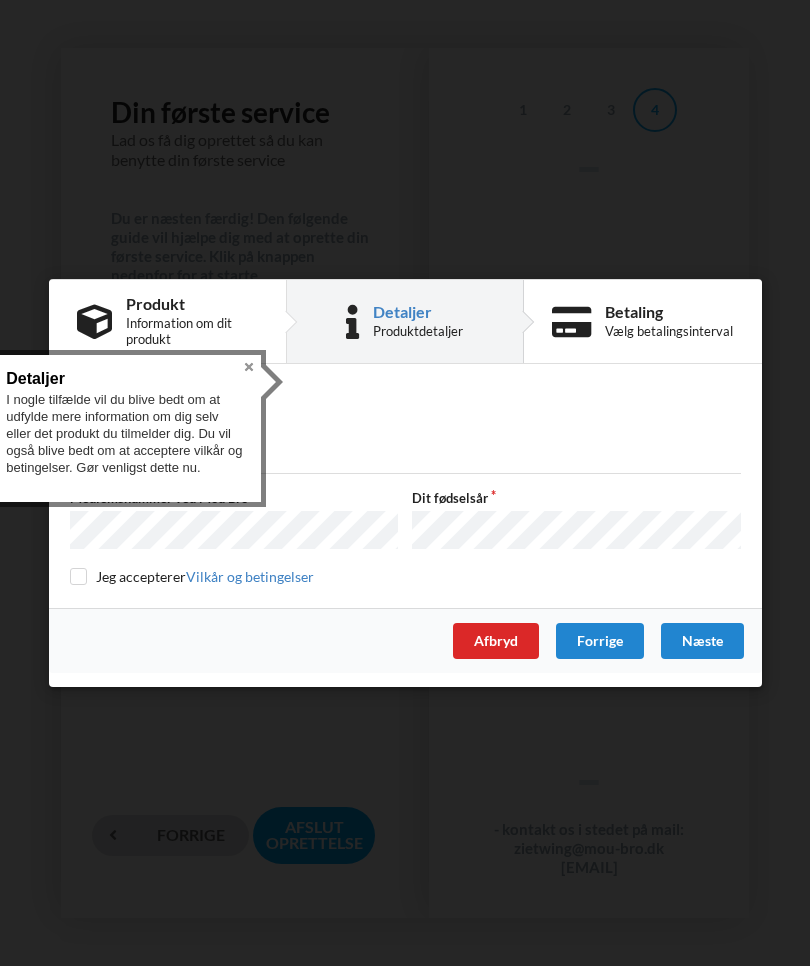 click on "Næste" at bounding box center (702, 641) 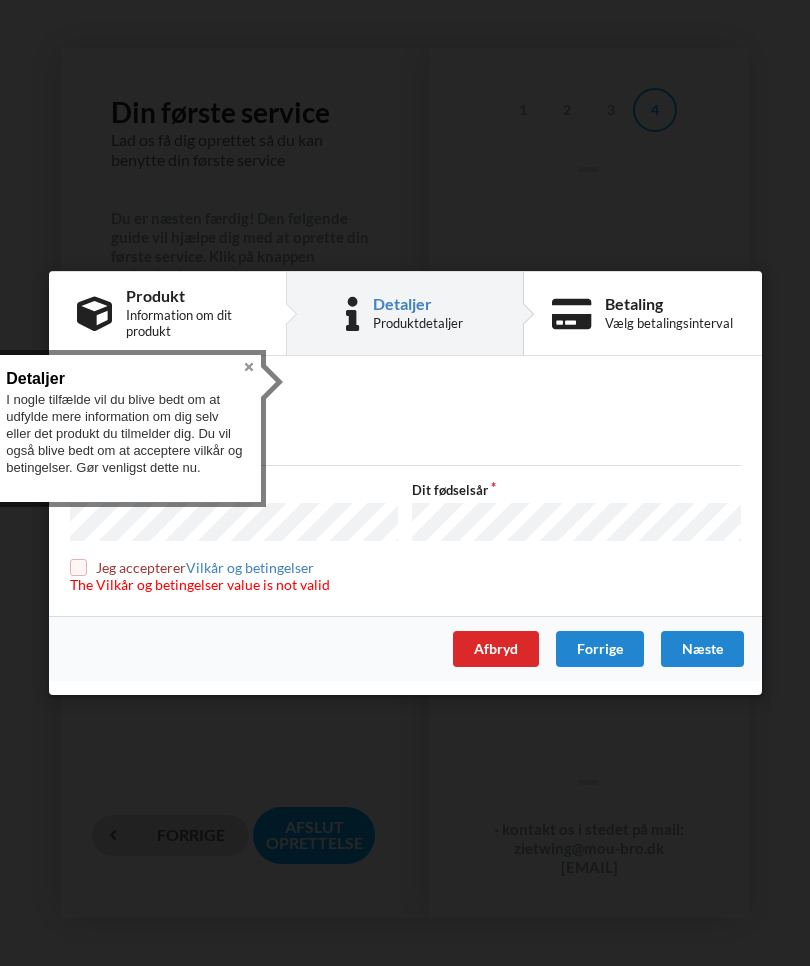 click on "Produktdetaljer" at bounding box center (418, 323) 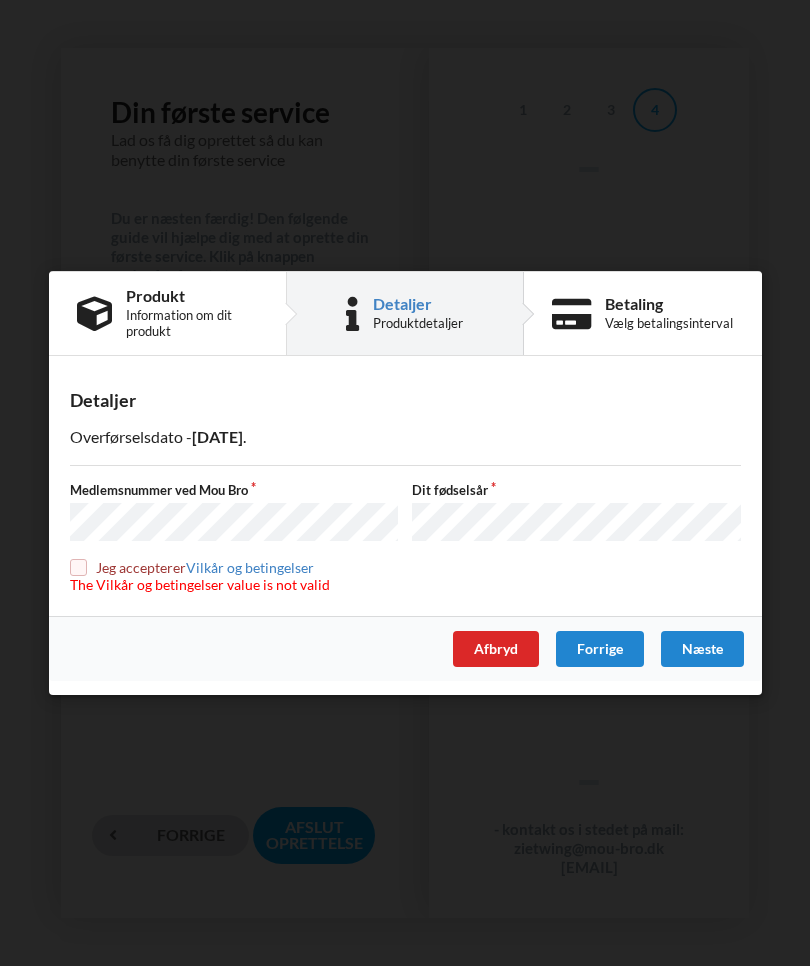 click on "Information om dit produkt" at bounding box center (192, 323) 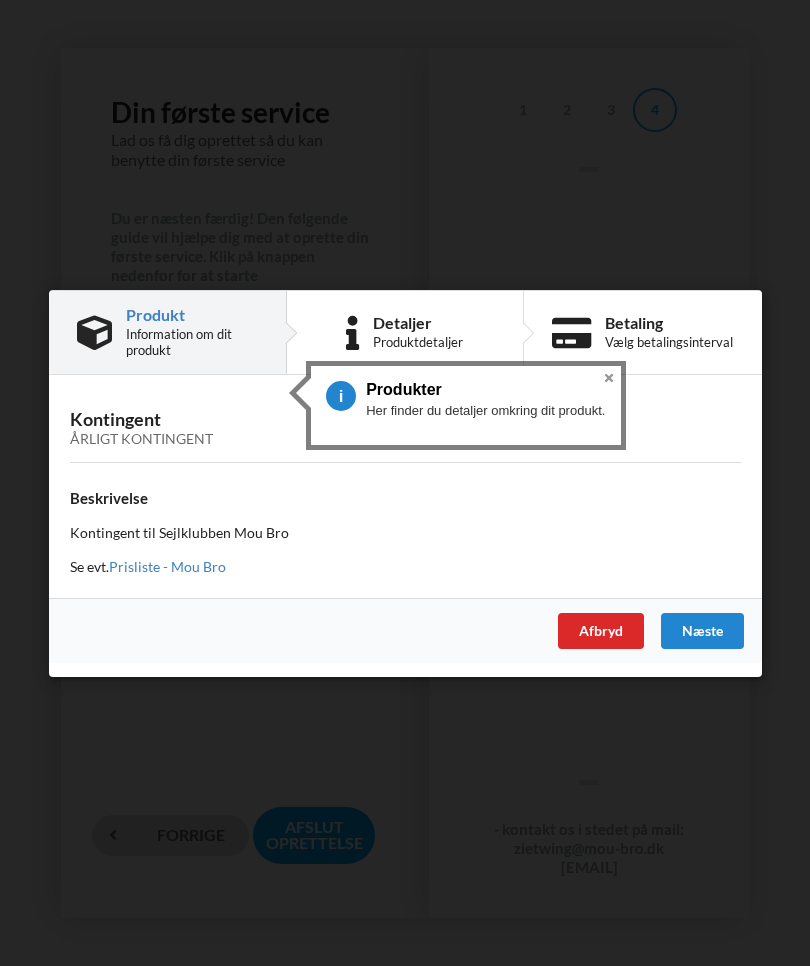 click on "Her finder du detaljer omkring dit produkt." at bounding box center (486, 406) 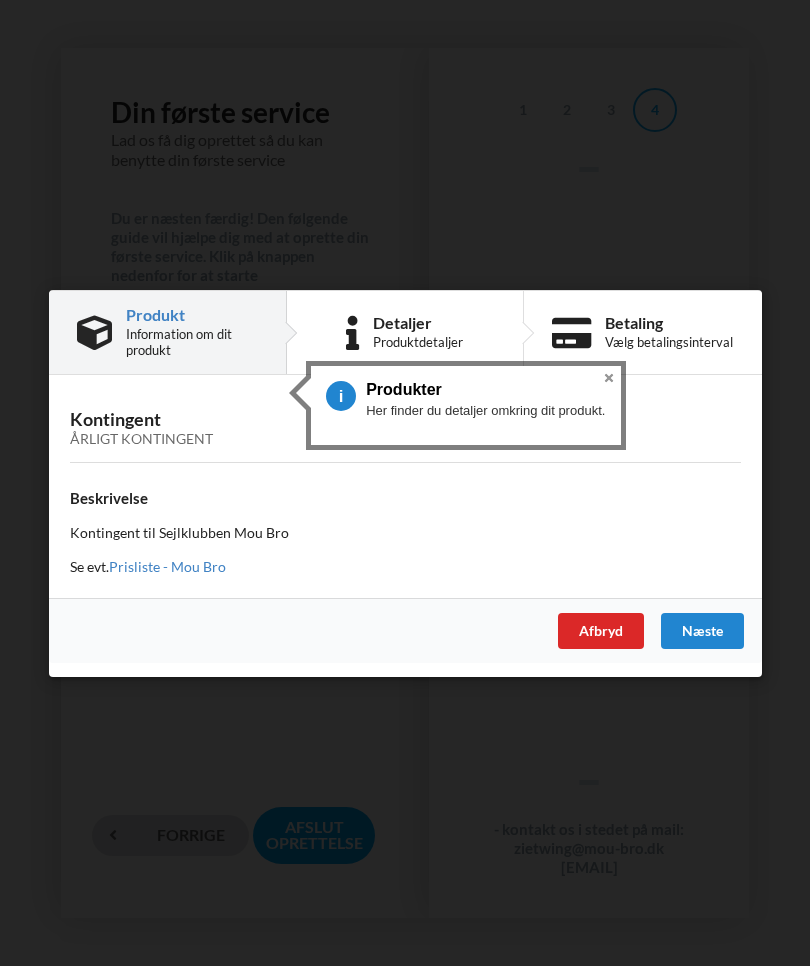 click on "2" at bounding box center [346, 396] 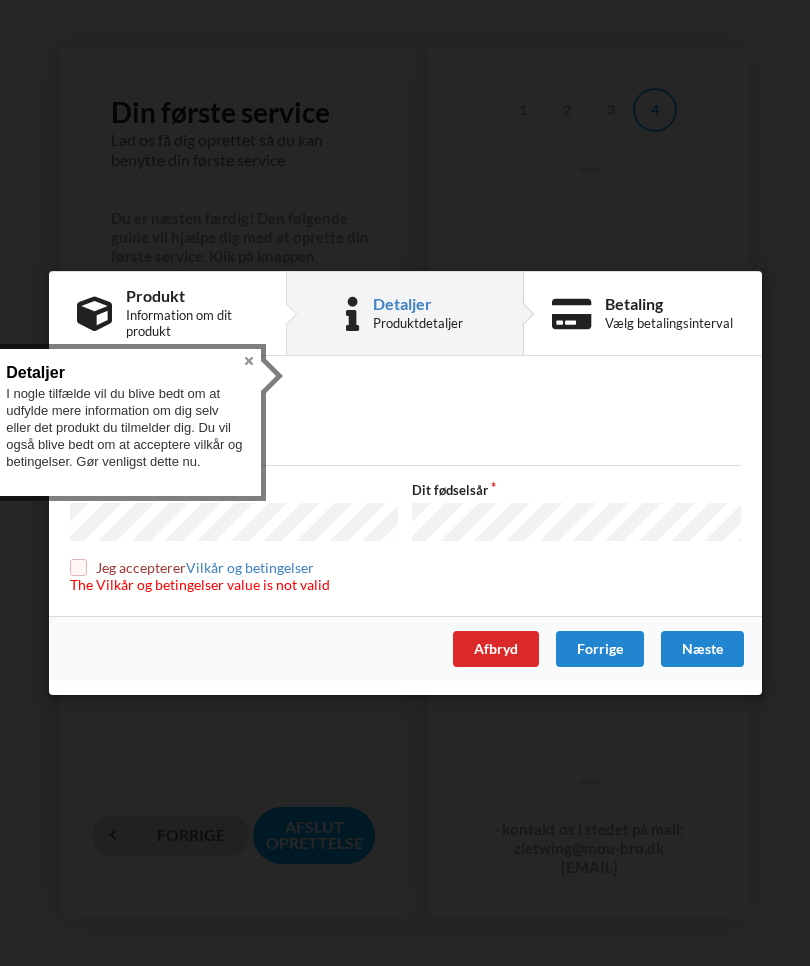 click on "Næste" at bounding box center [702, 649] 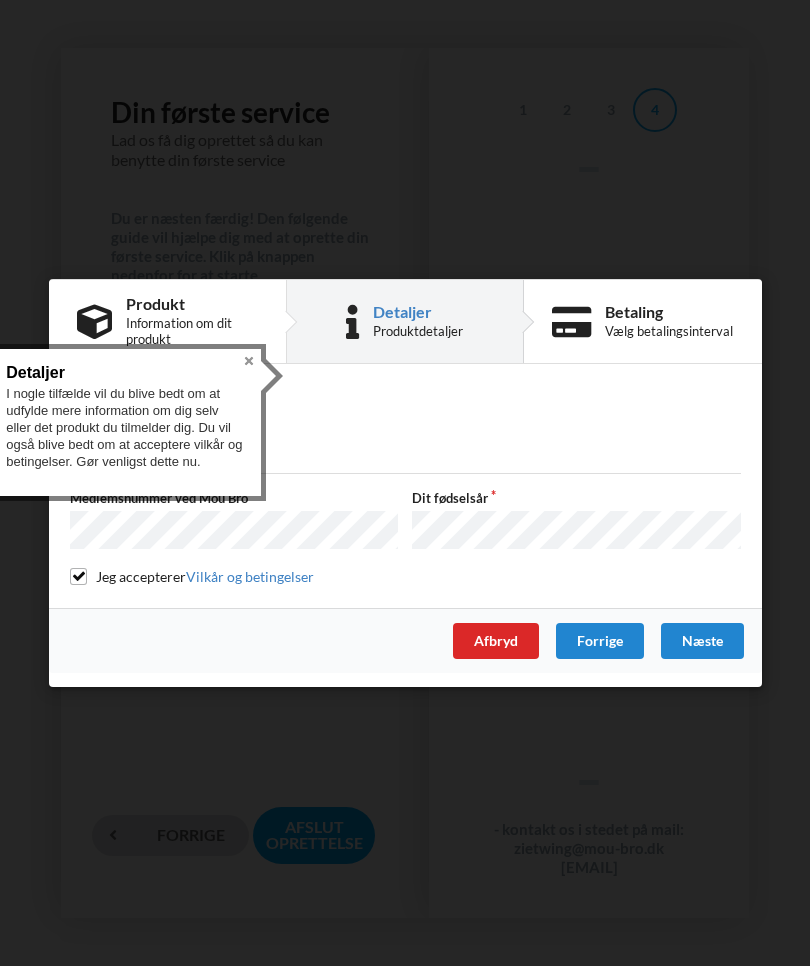 click on "Næste" at bounding box center (702, 641) 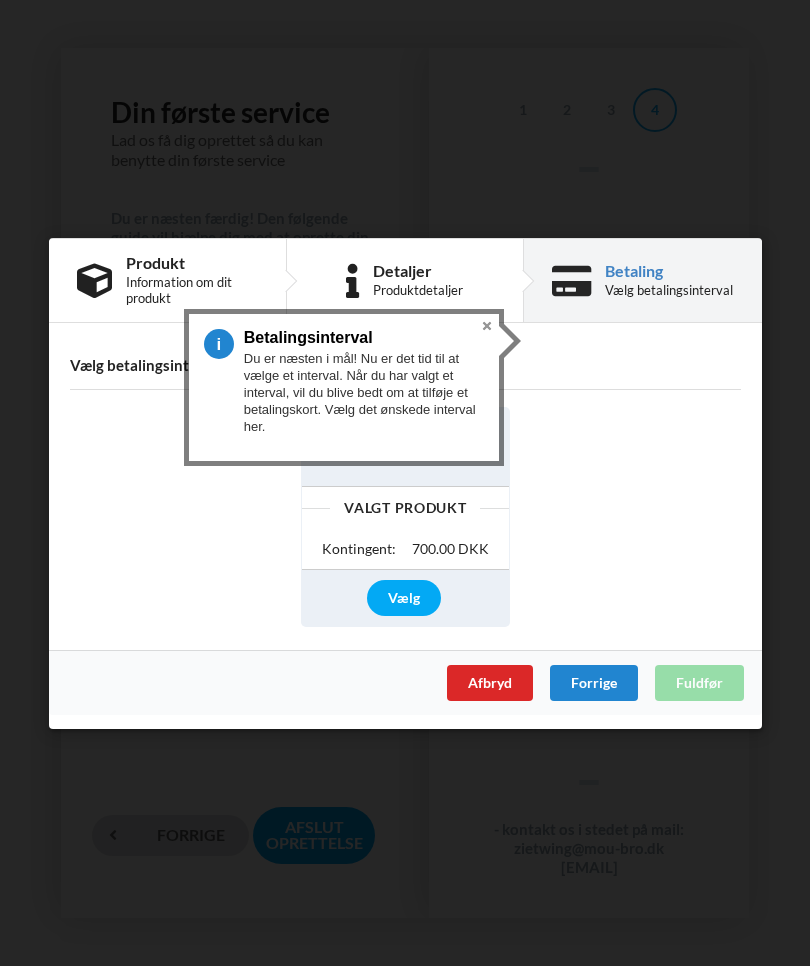 click on "Vælg" at bounding box center (403, 598) 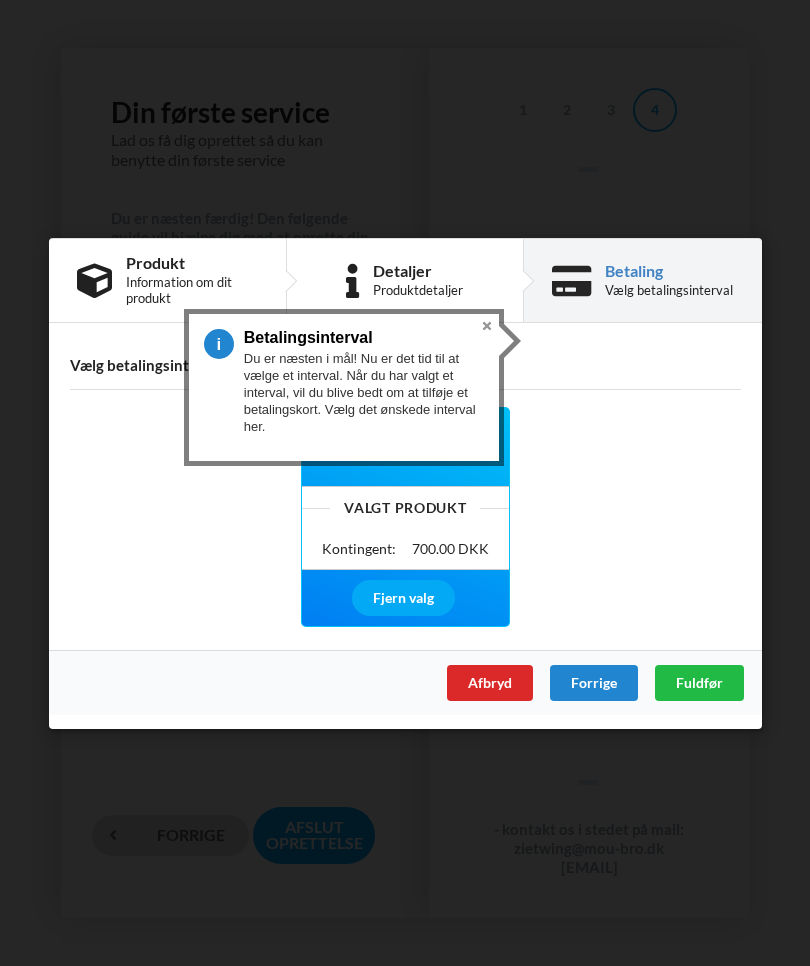 click on "Fuldfør" at bounding box center (699, 681) 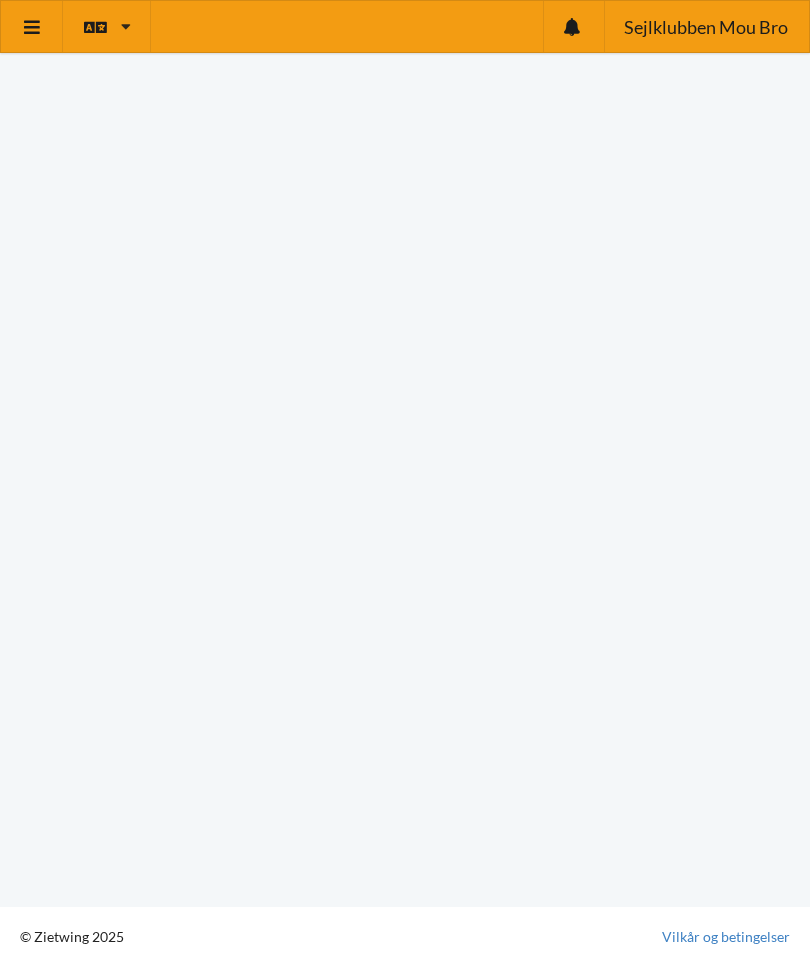 scroll, scrollTop: 203, scrollLeft: 0, axis: vertical 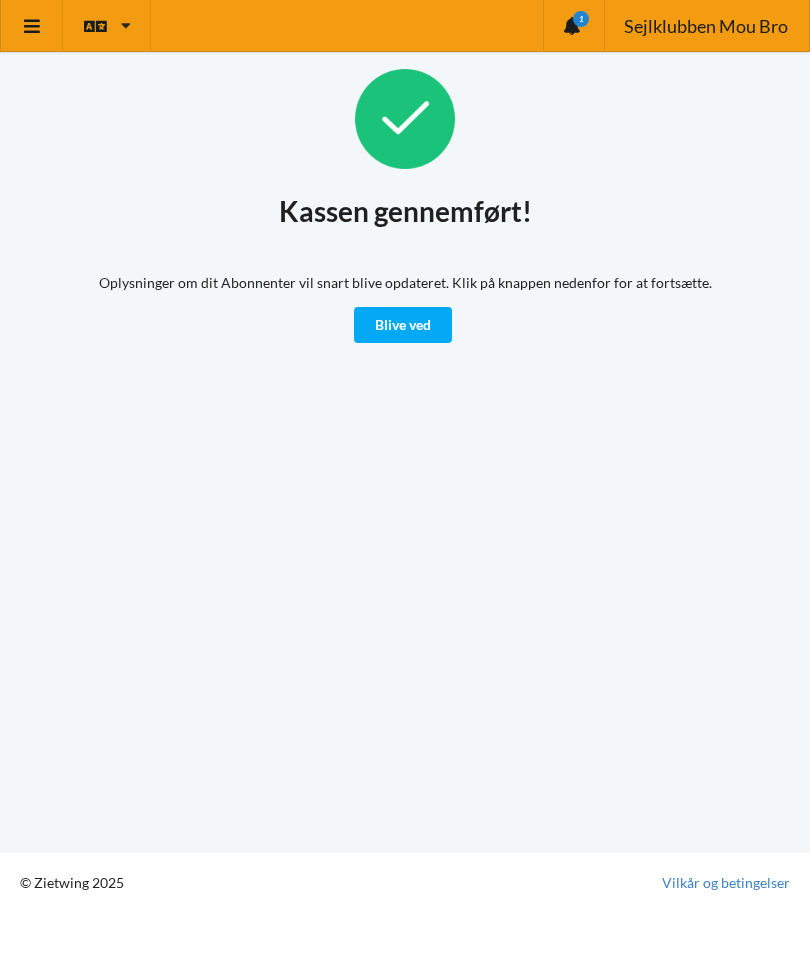 click on "Blive ved" at bounding box center (403, 326) 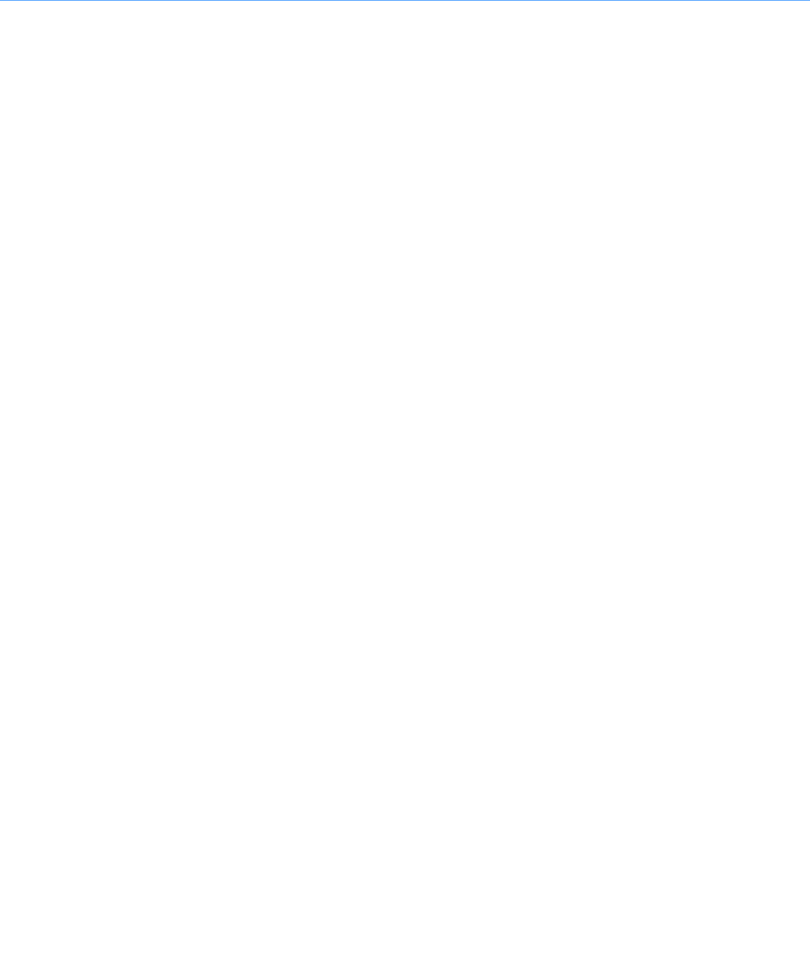 scroll, scrollTop: 17, scrollLeft: 0, axis: vertical 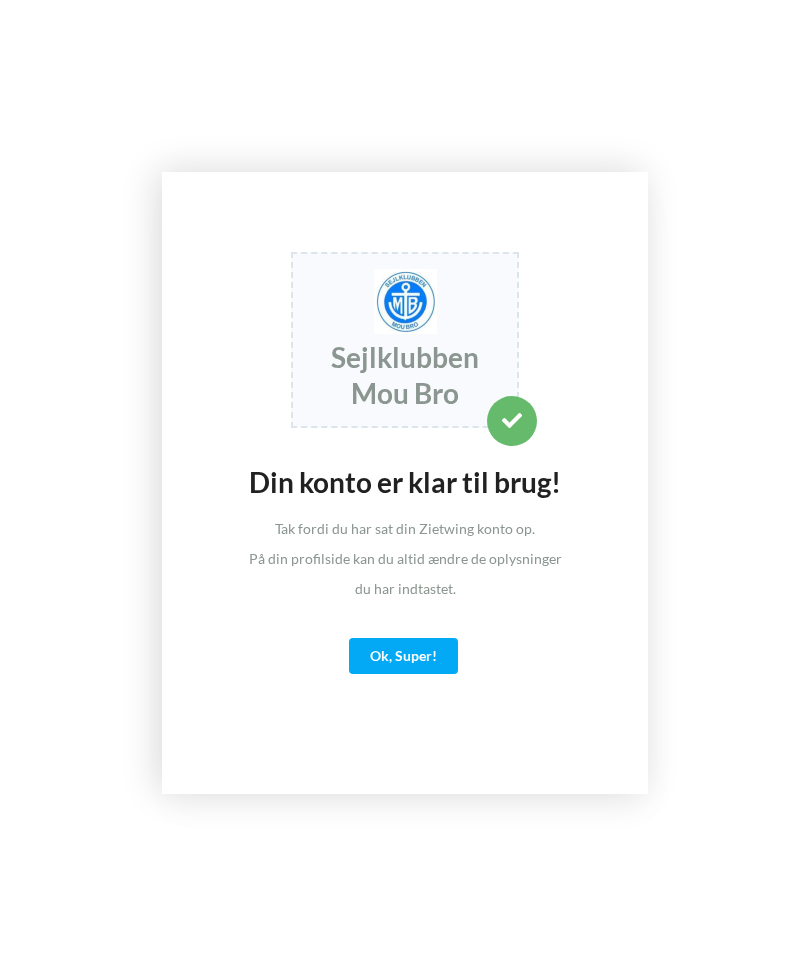 click on "Ok, Super!" at bounding box center [403, 656] 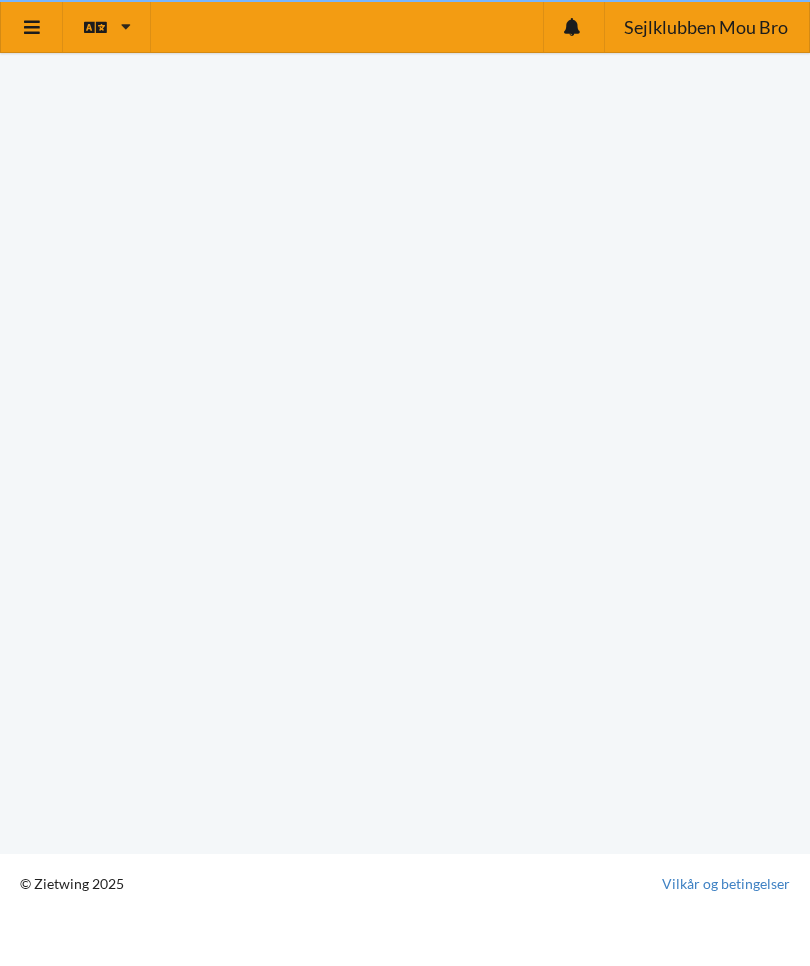 scroll, scrollTop: 16, scrollLeft: 0, axis: vertical 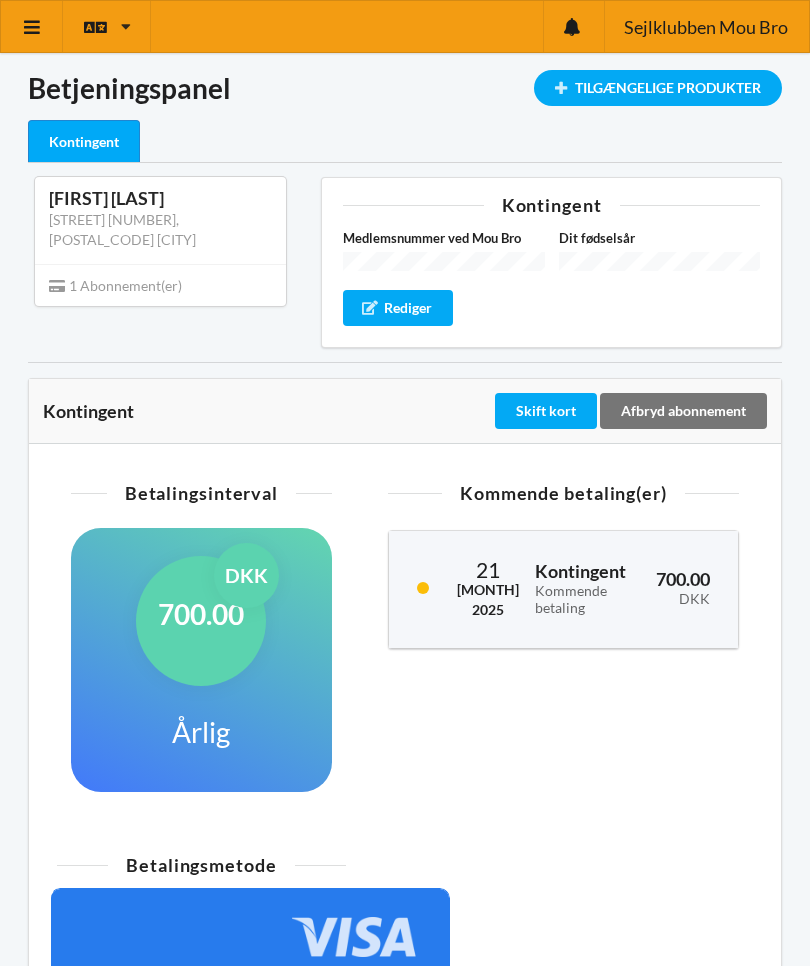 click at bounding box center (32, 26) 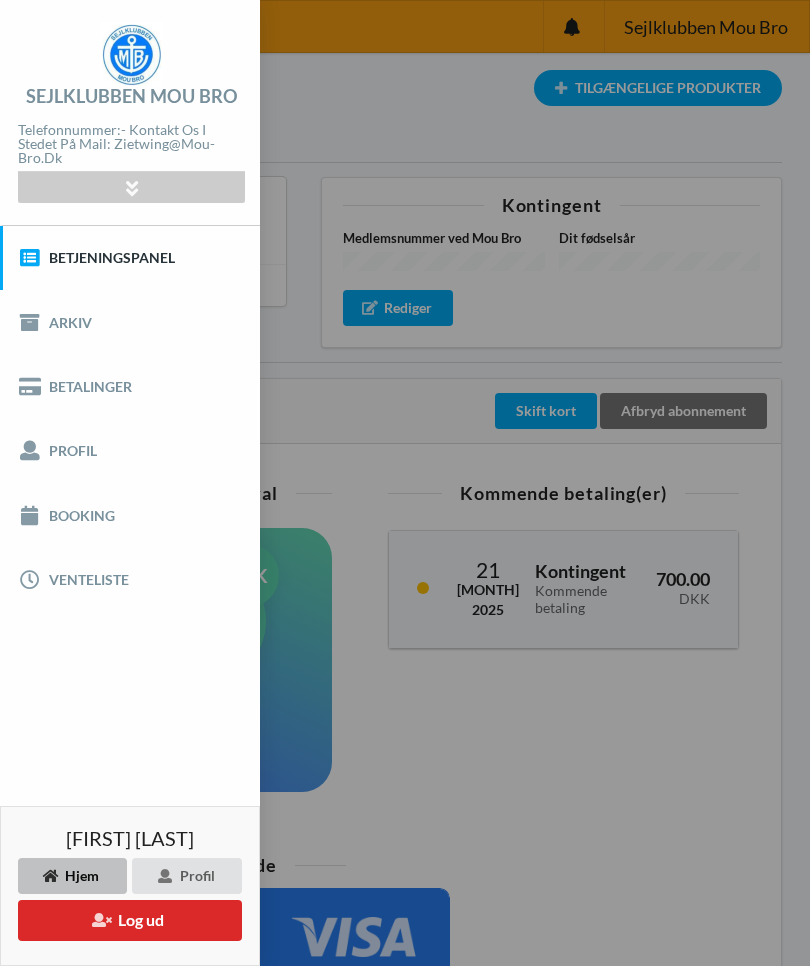 click on "Log ud" at bounding box center (130, 920) 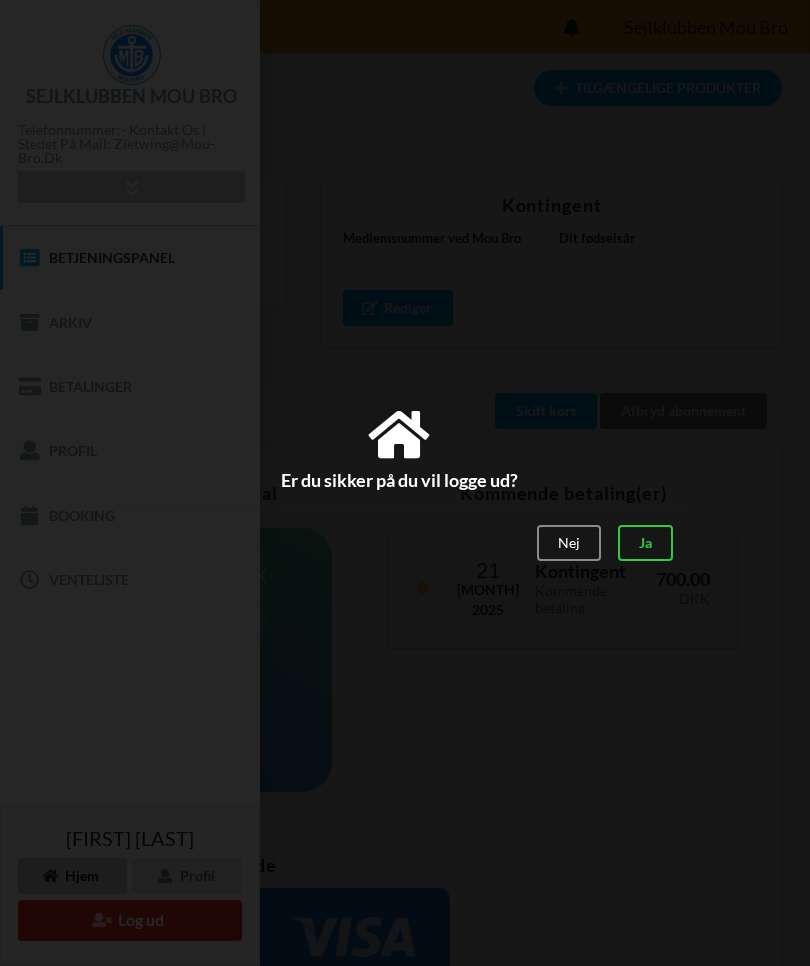 click on "Ja" at bounding box center [645, 544] 